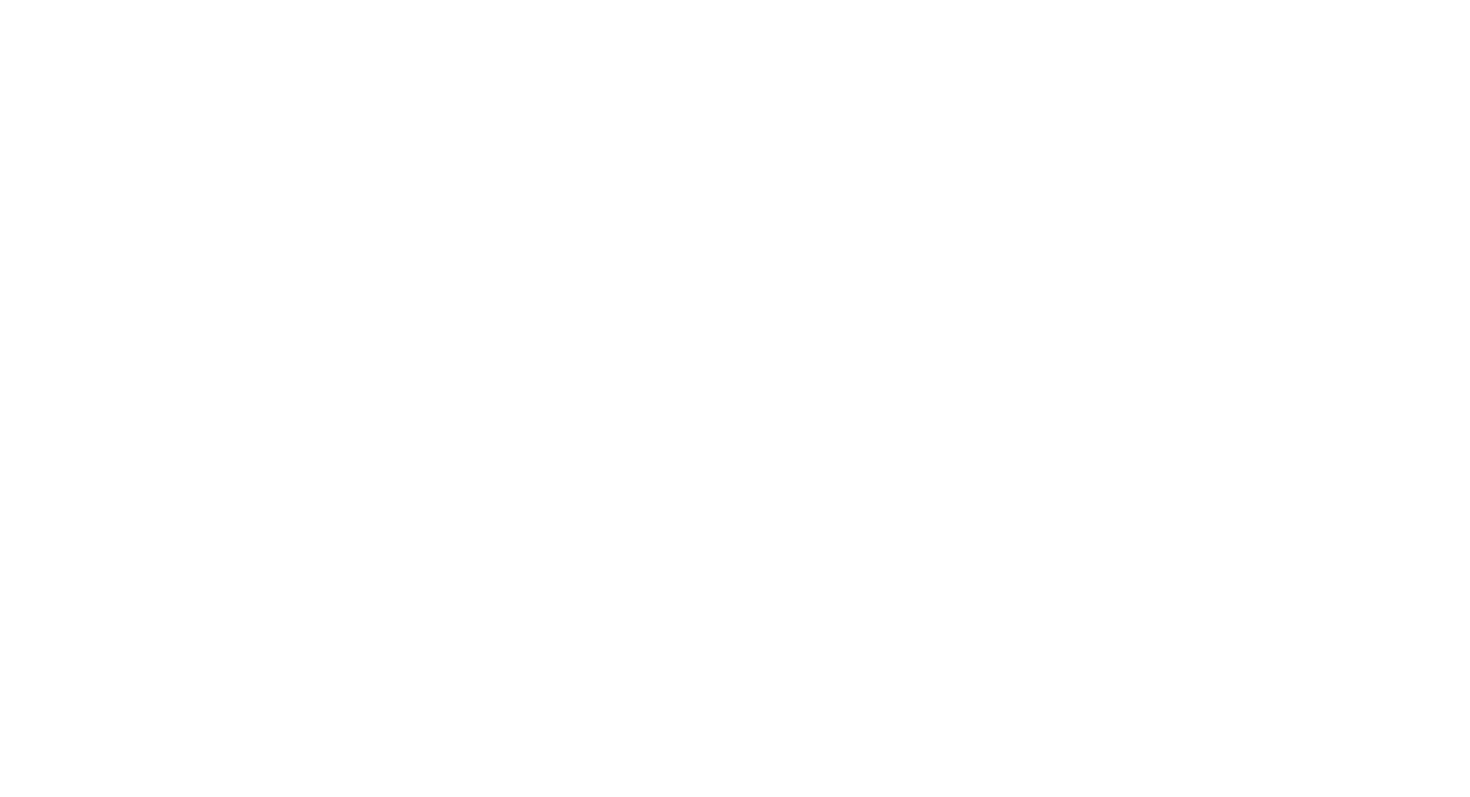 scroll, scrollTop: 0, scrollLeft: 0, axis: both 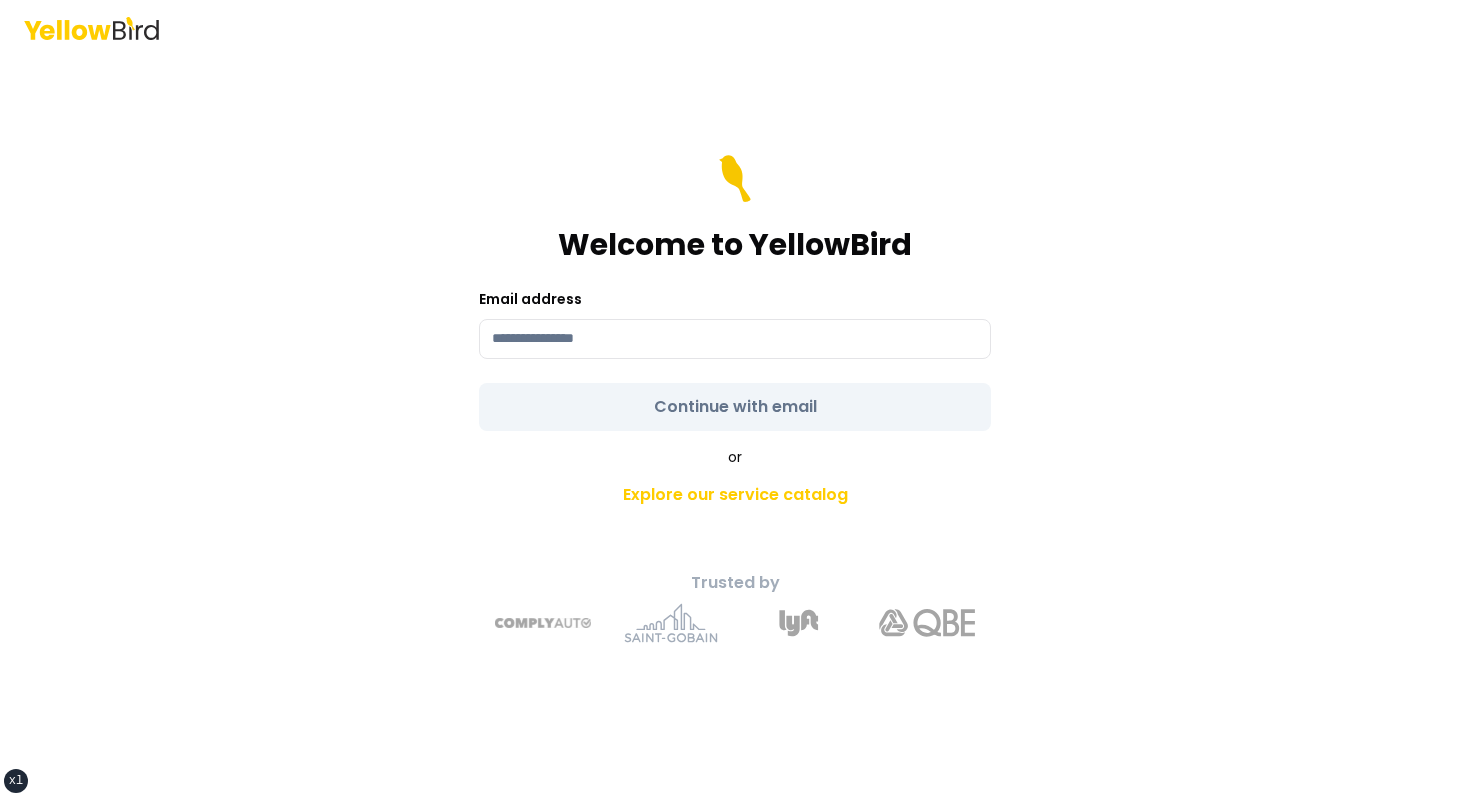click on "Welcome to YellowBird Email address Continue with email or Explore our service catalog Trusted by" at bounding box center [735, 426] 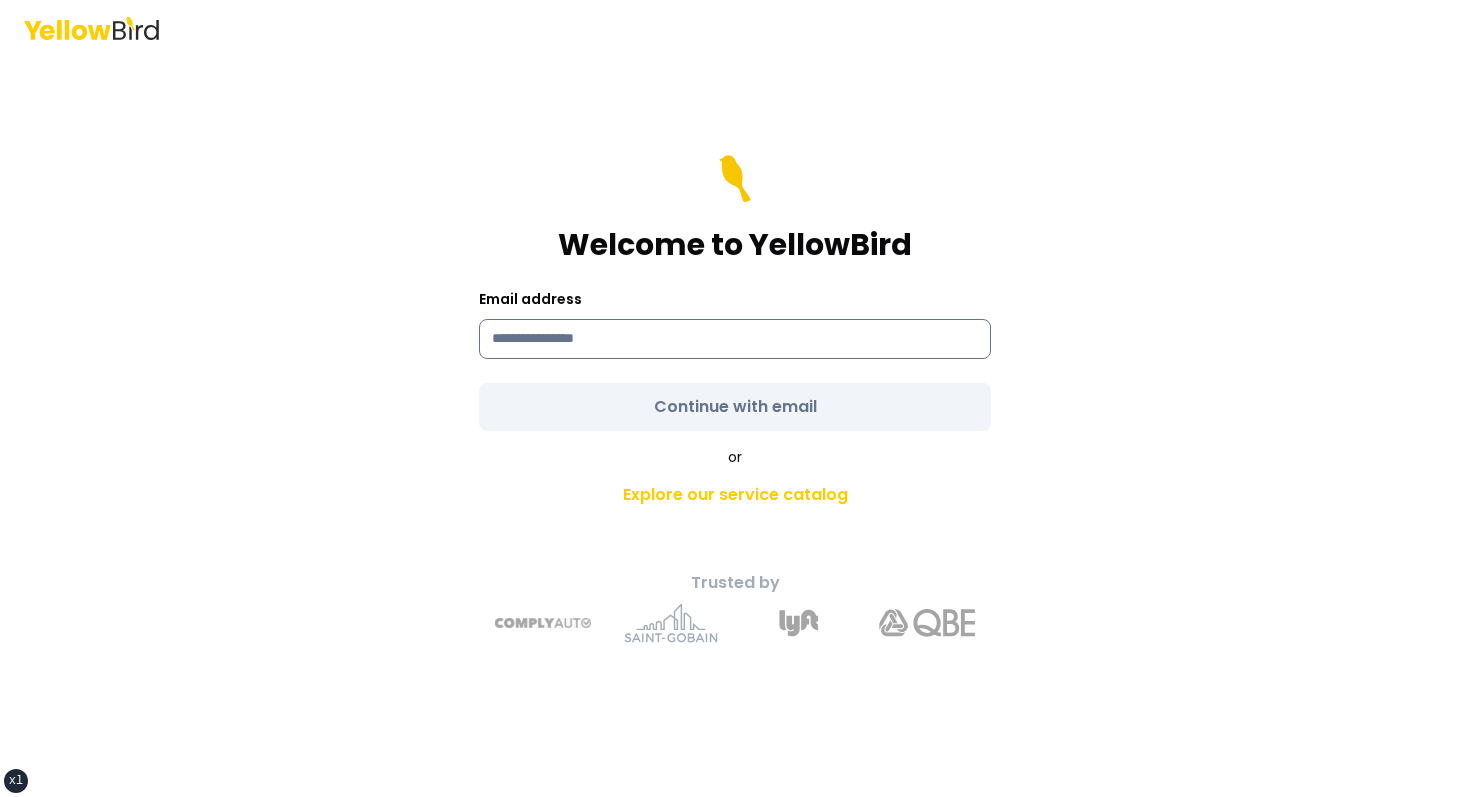 click at bounding box center (735, 339) 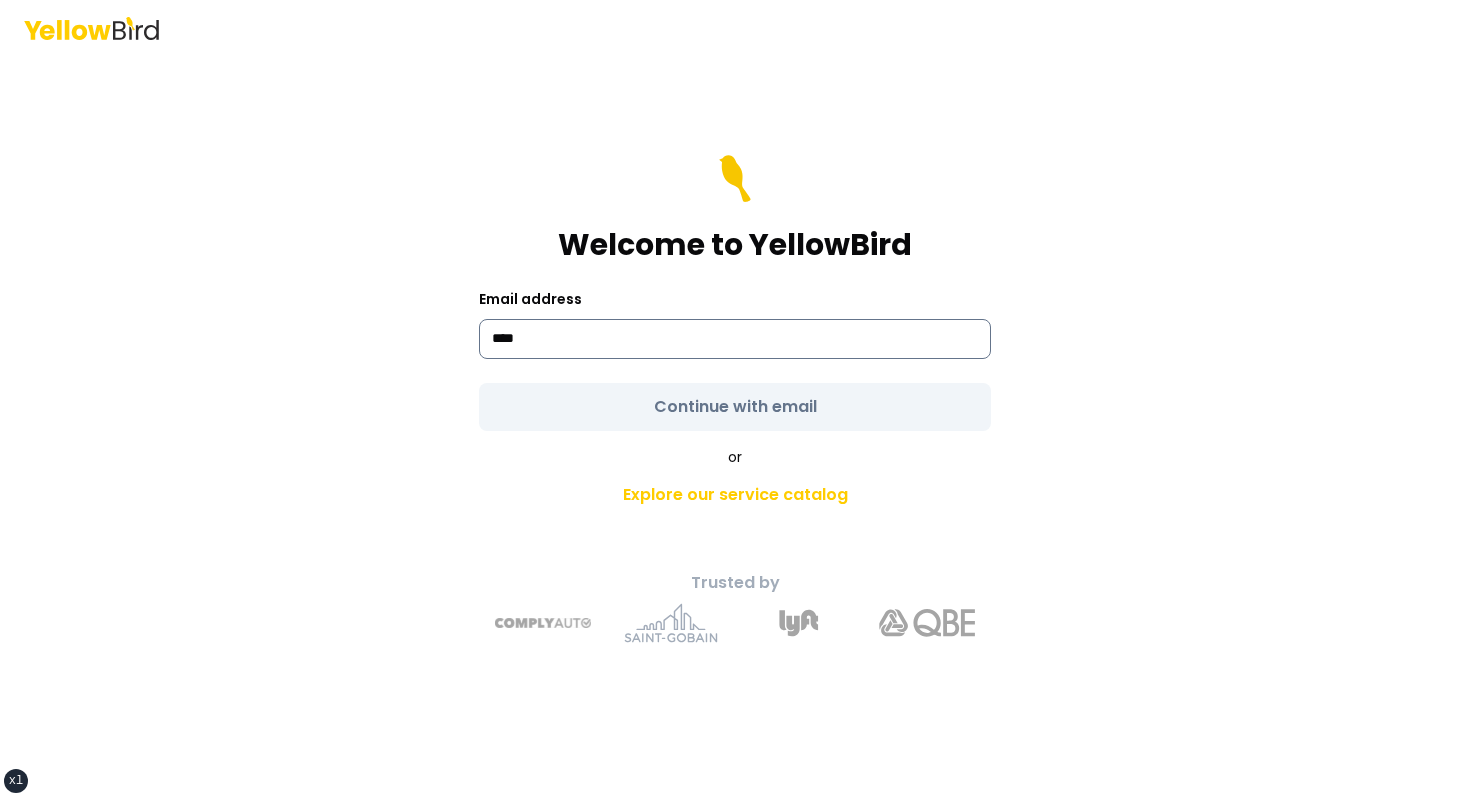 type on "**********" 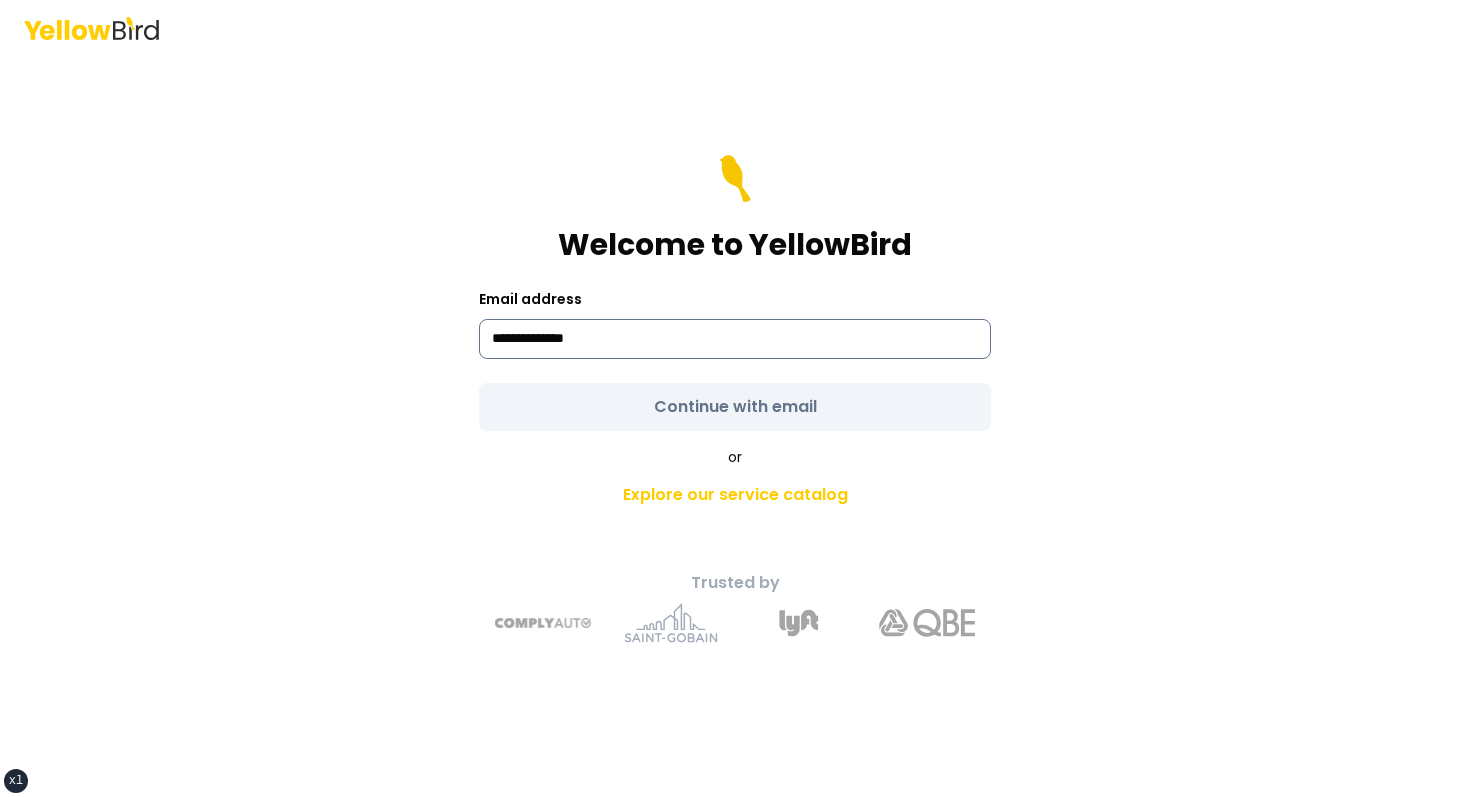 click on "**********" at bounding box center (735, 339) 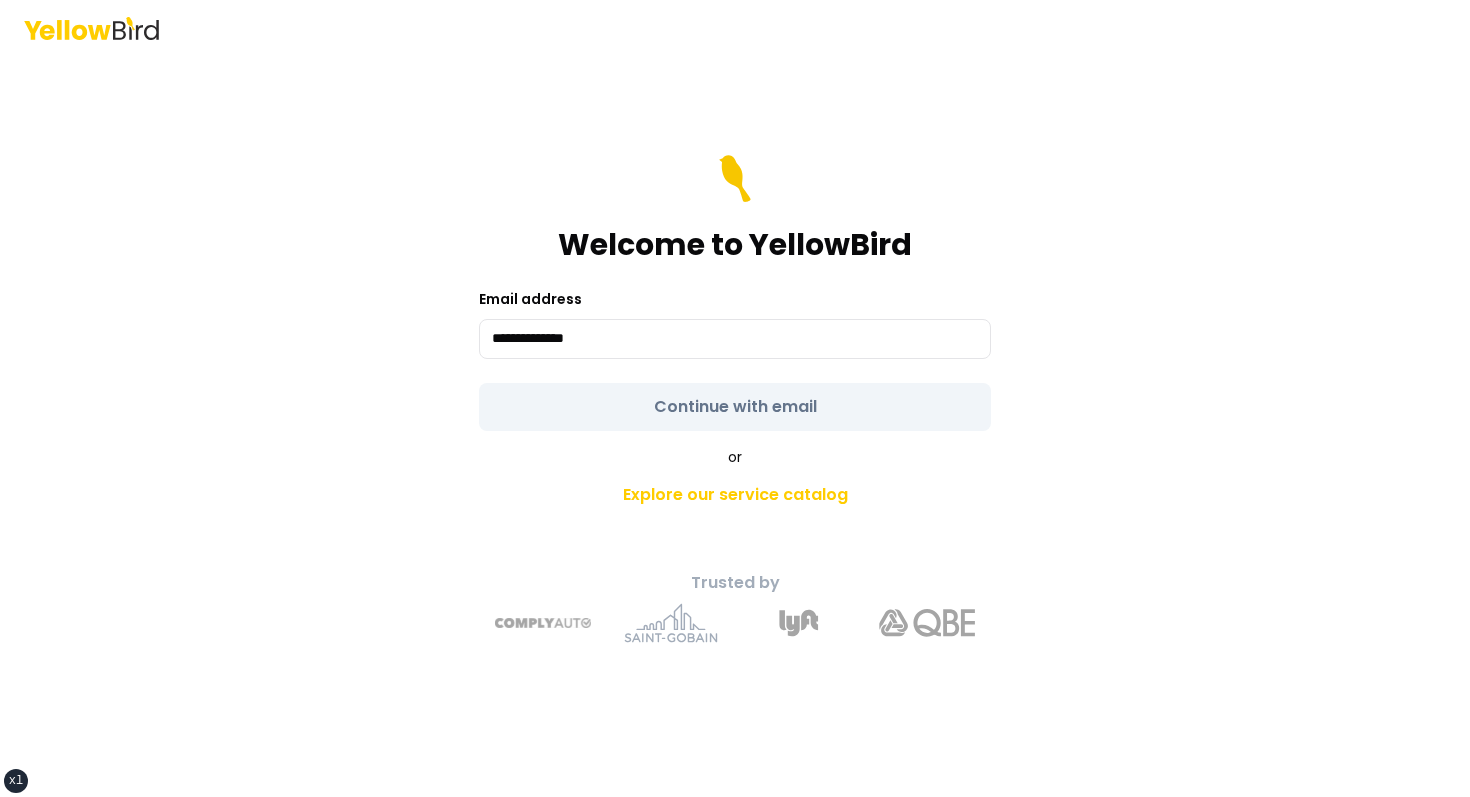 click on "**********" at bounding box center [735, 427] 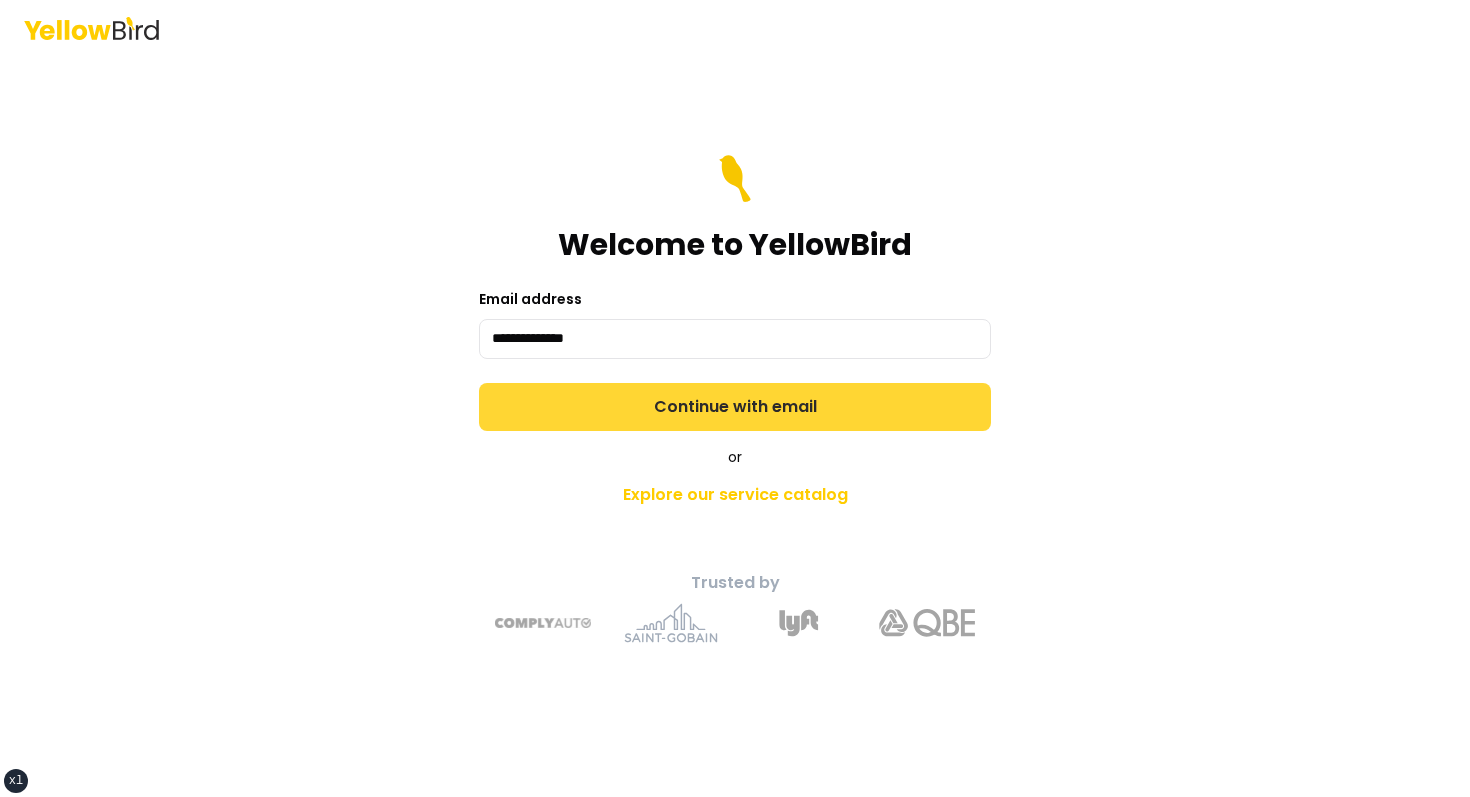 click on "Continue with email" at bounding box center [735, 407] 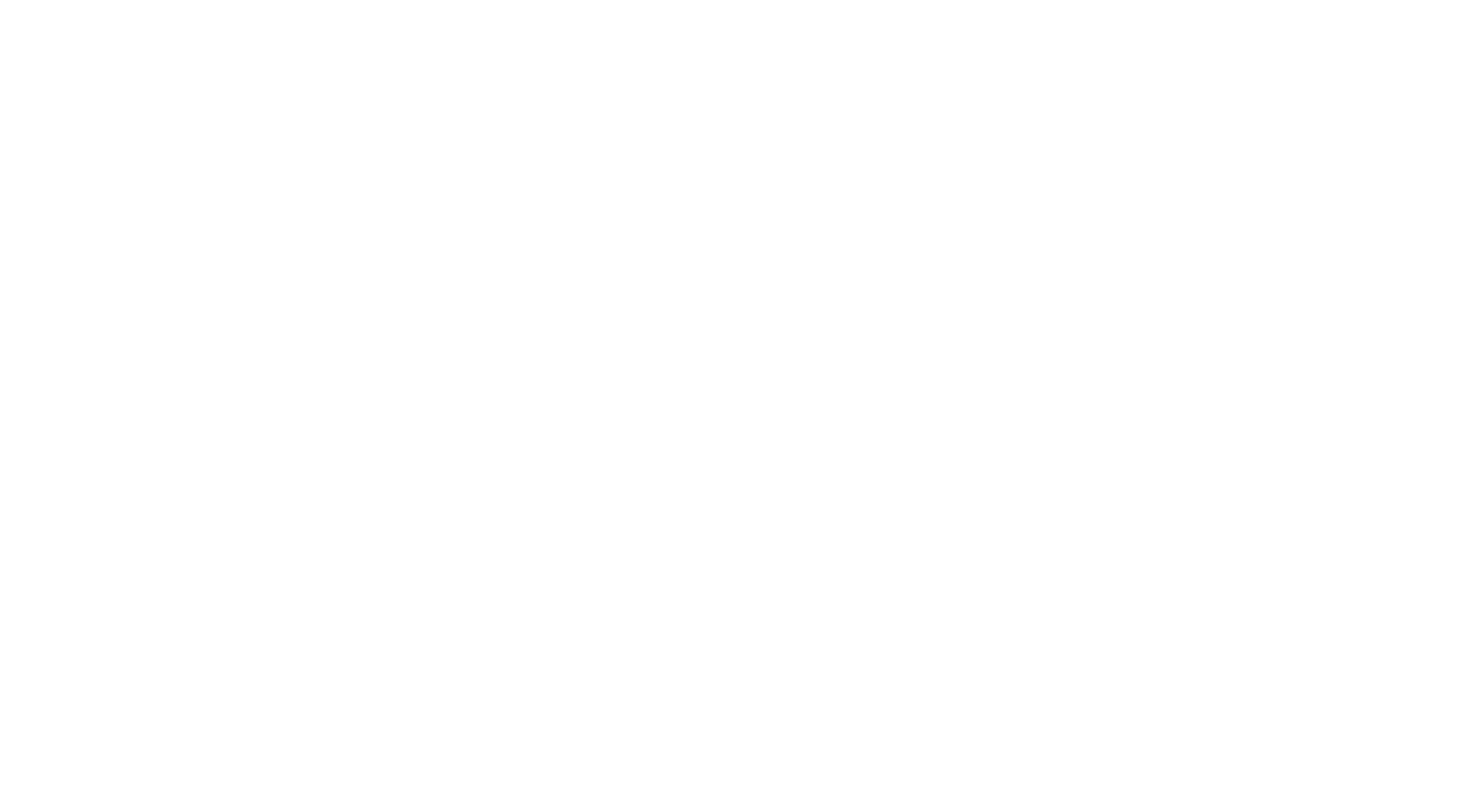 scroll, scrollTop: 0, scrollLeft: 0, axis: both 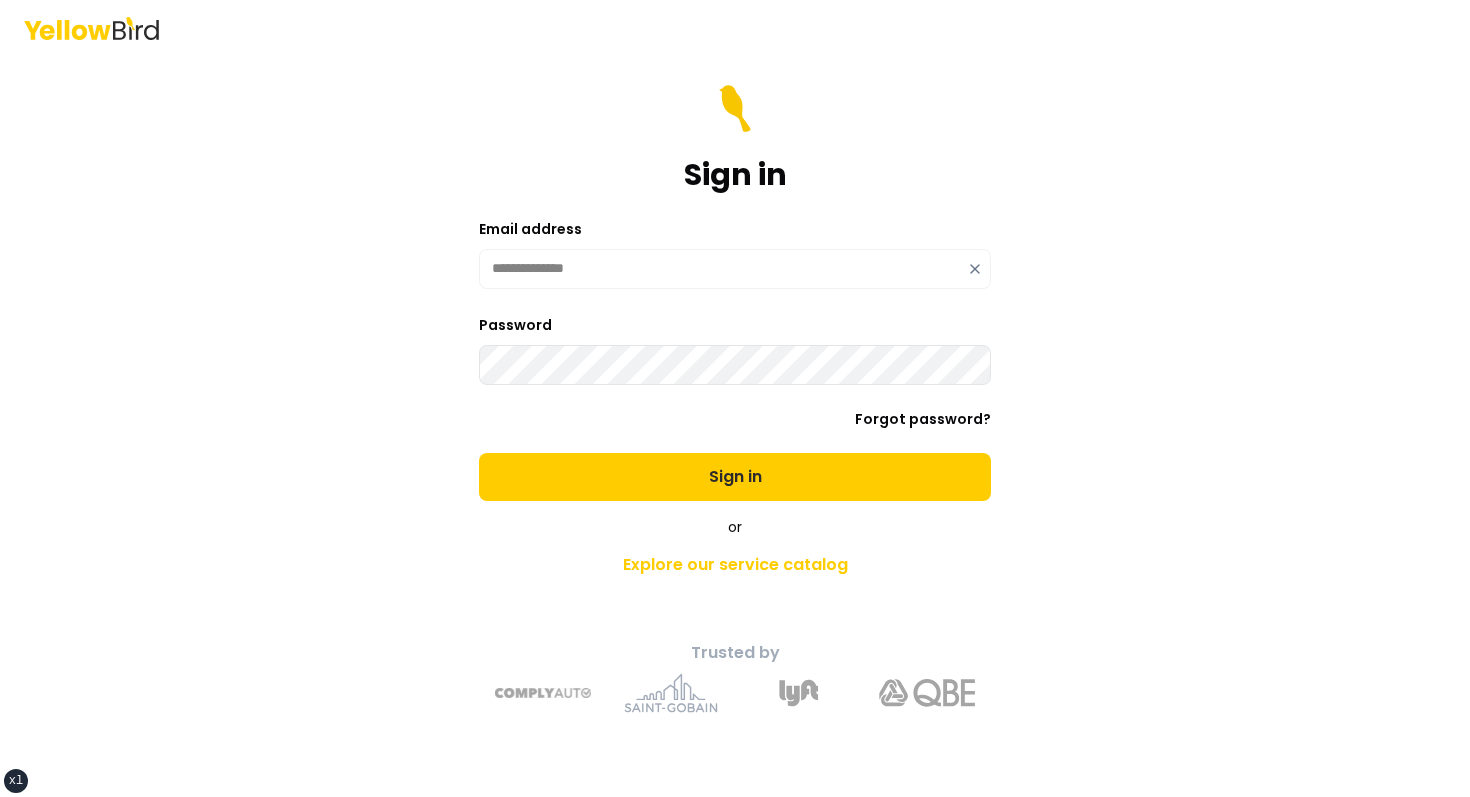click on "Sign in [EMAIL] Password Forgot password? Sign in" at bounding box center [735, 293] 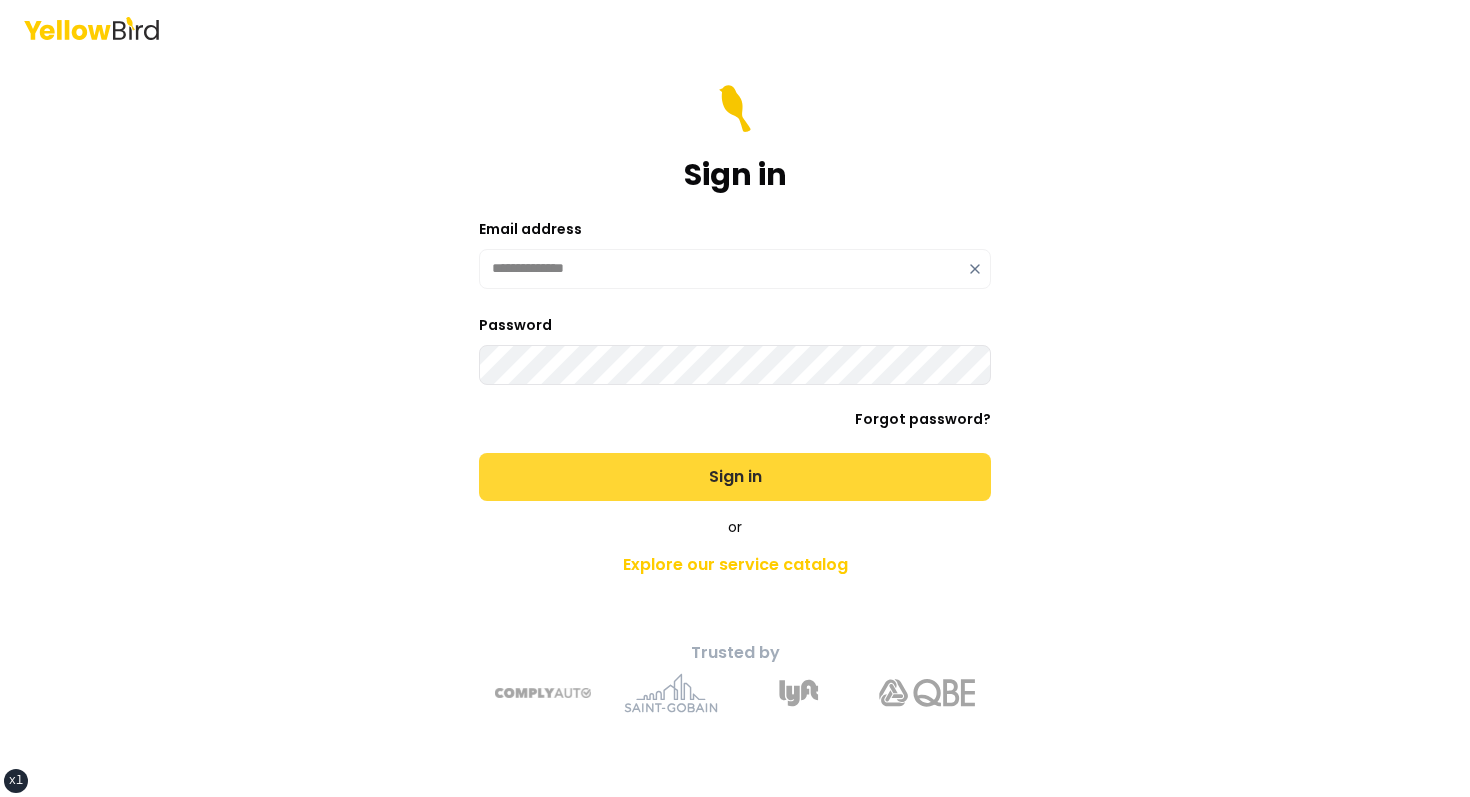 click on "Sign in" at bounding box center (735, 477) 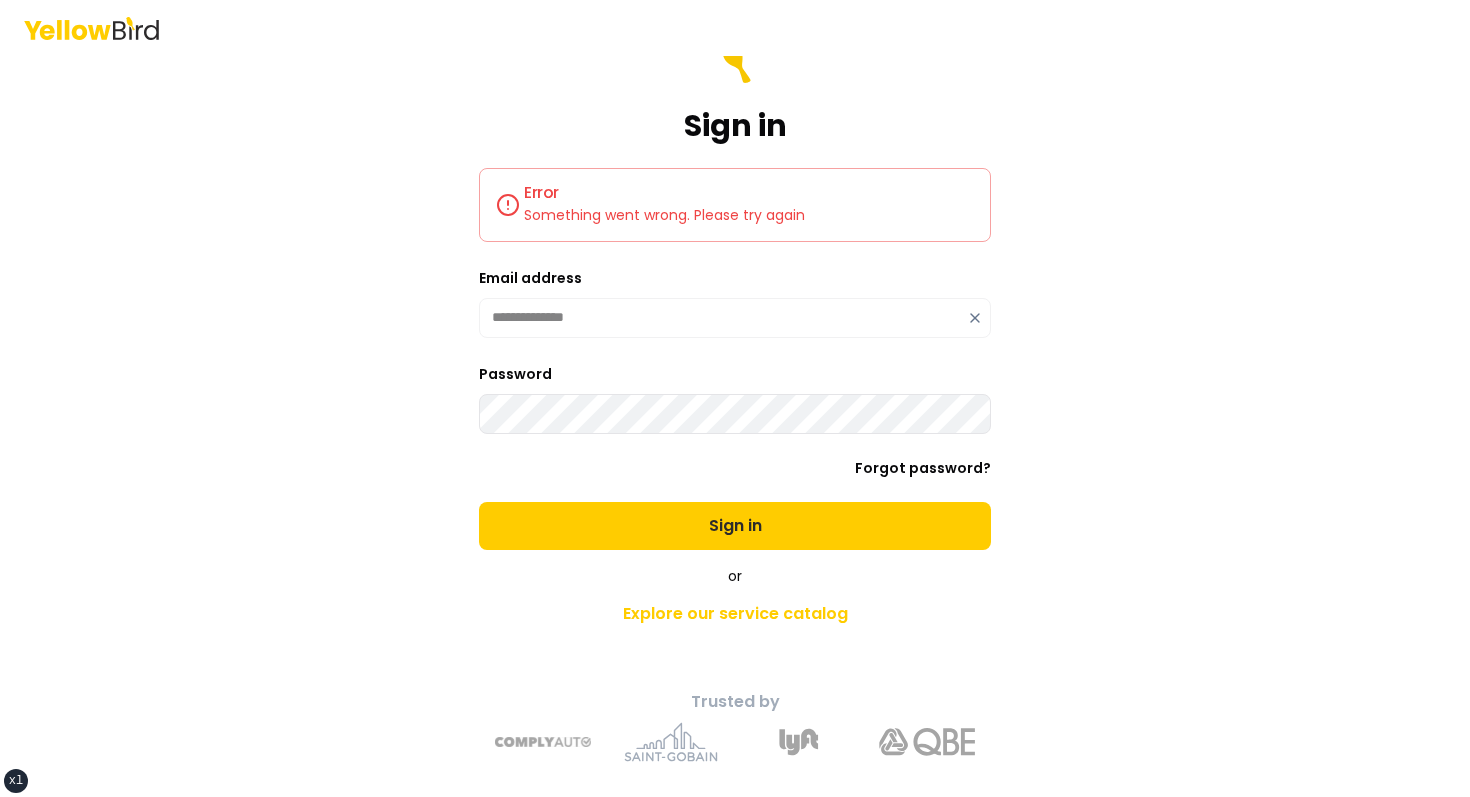 click on "Sign in" at bounding box center (735, 526) 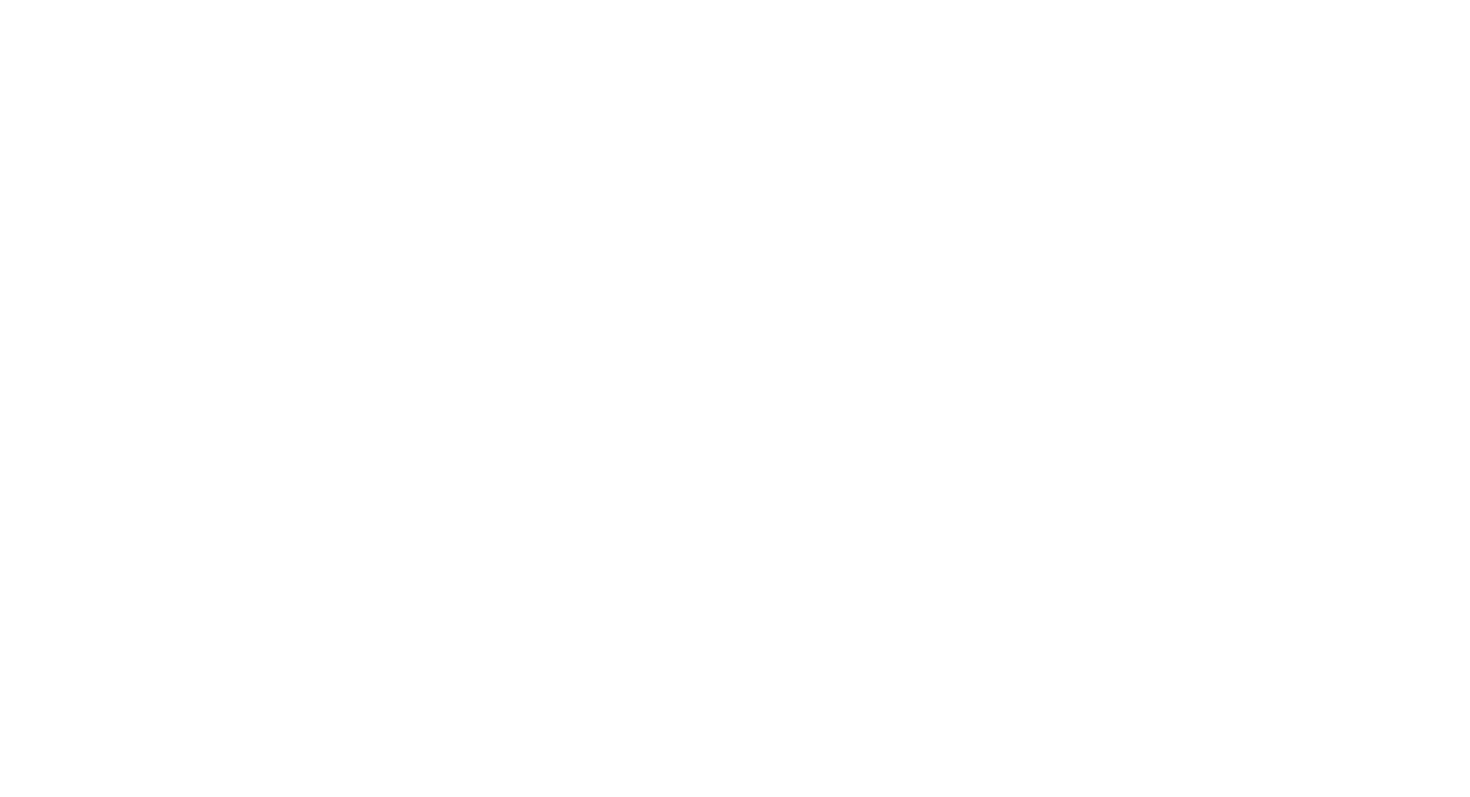scroll, scrollTop: 0, scrollLeft: 0, axis: both 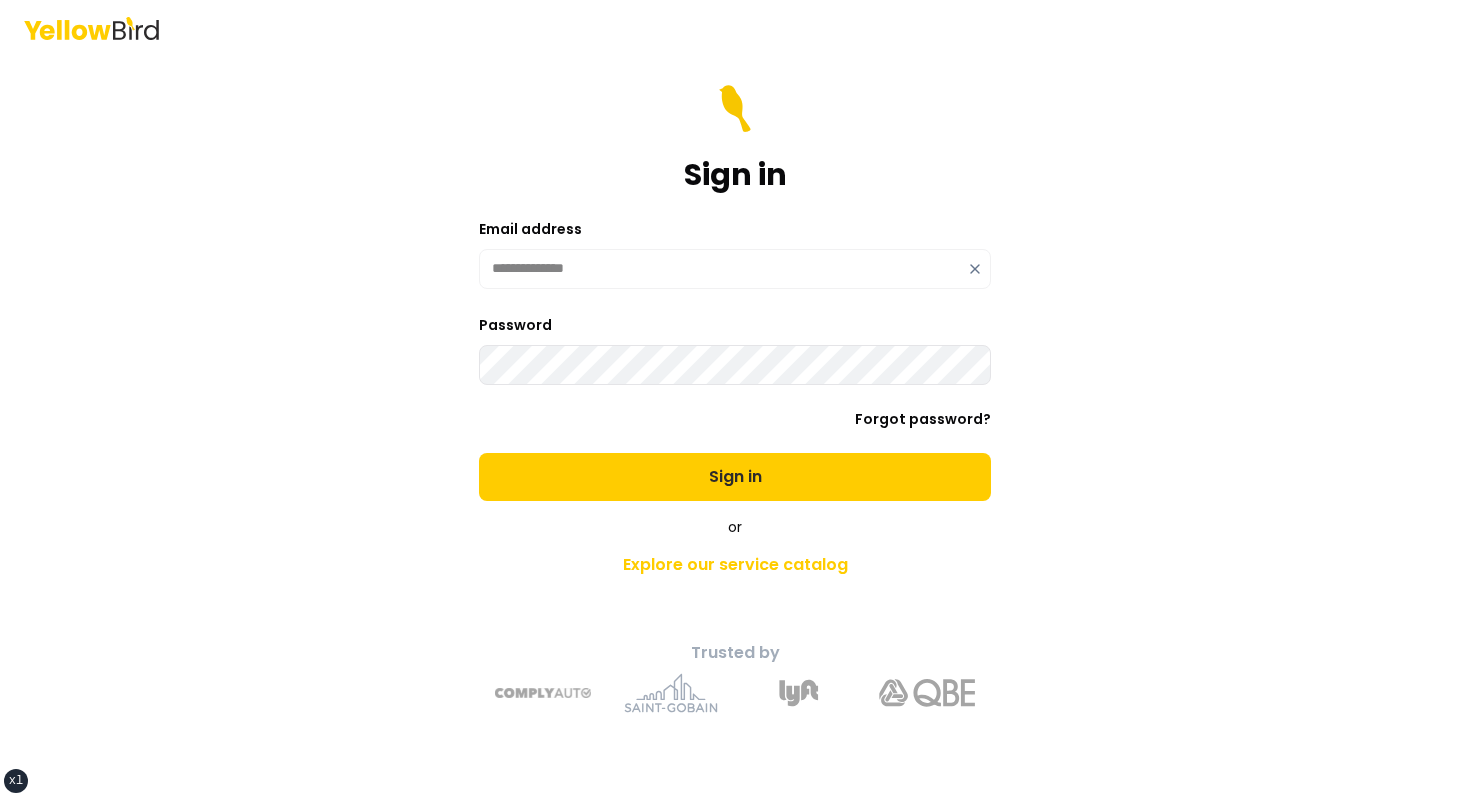 click on "**********" at bounding box center (735, 293) 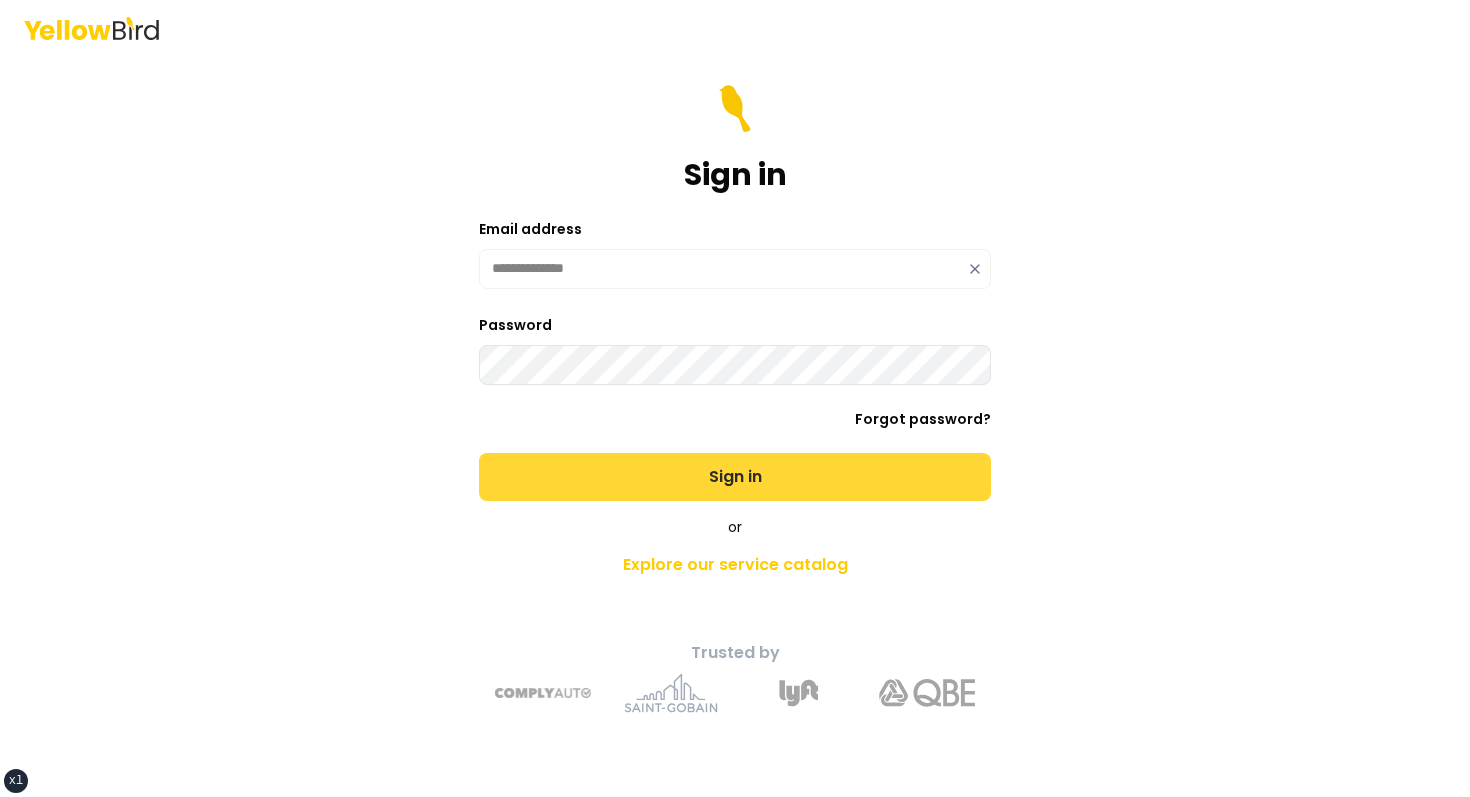 click on "Sign in" at bounding box center [735, 477] 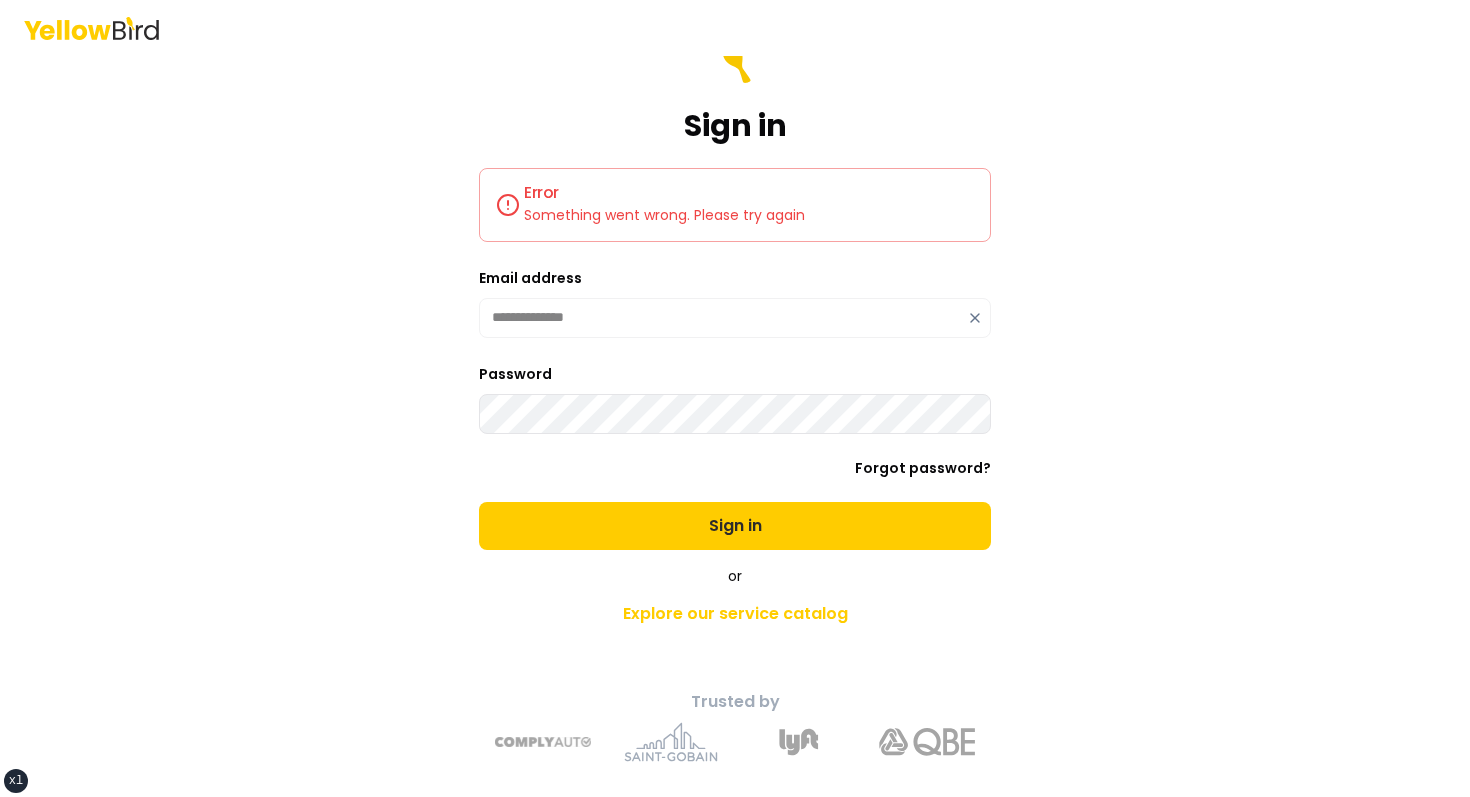 click 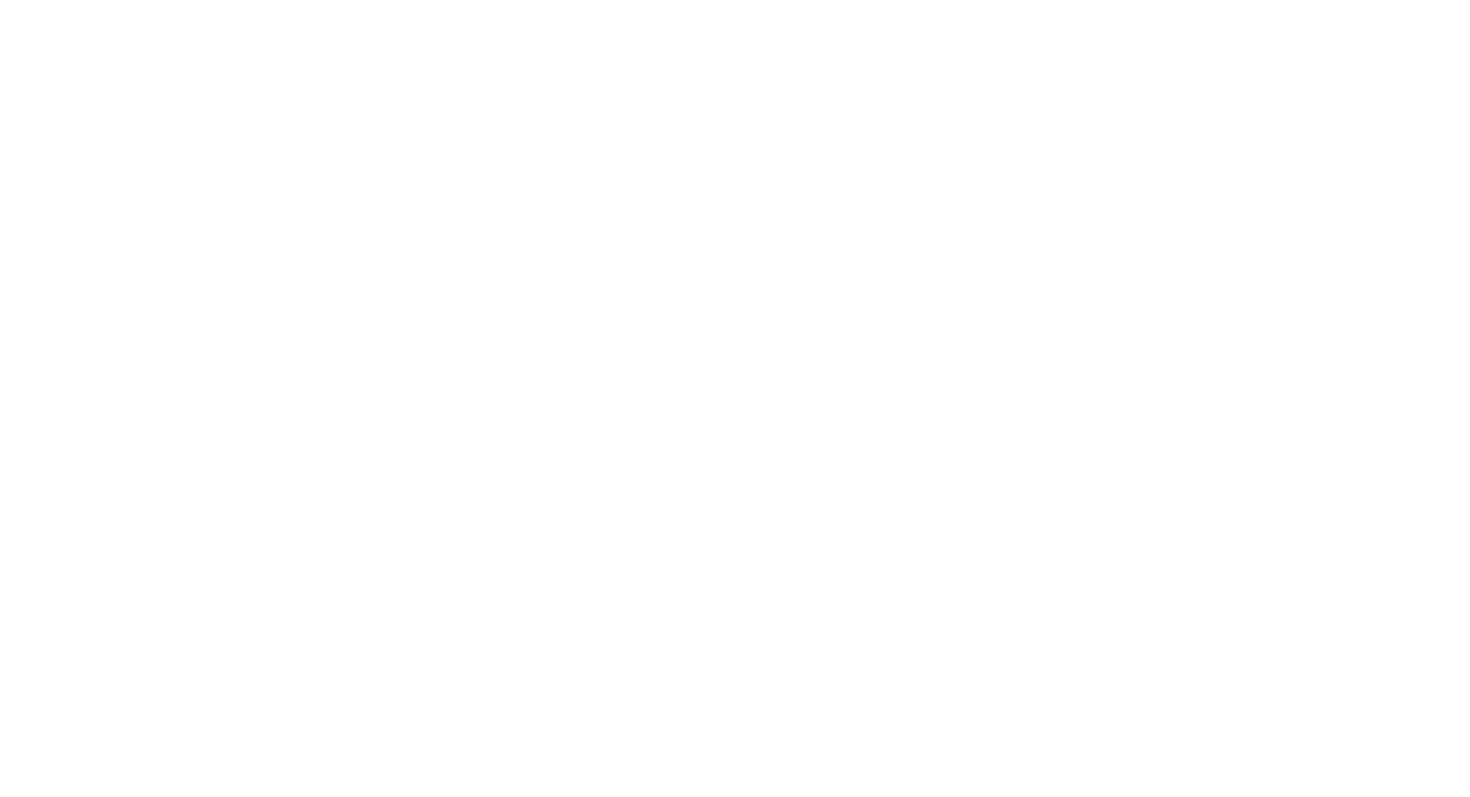 scroll, scrollTop: 0, scrollLeft: 0, axis: both 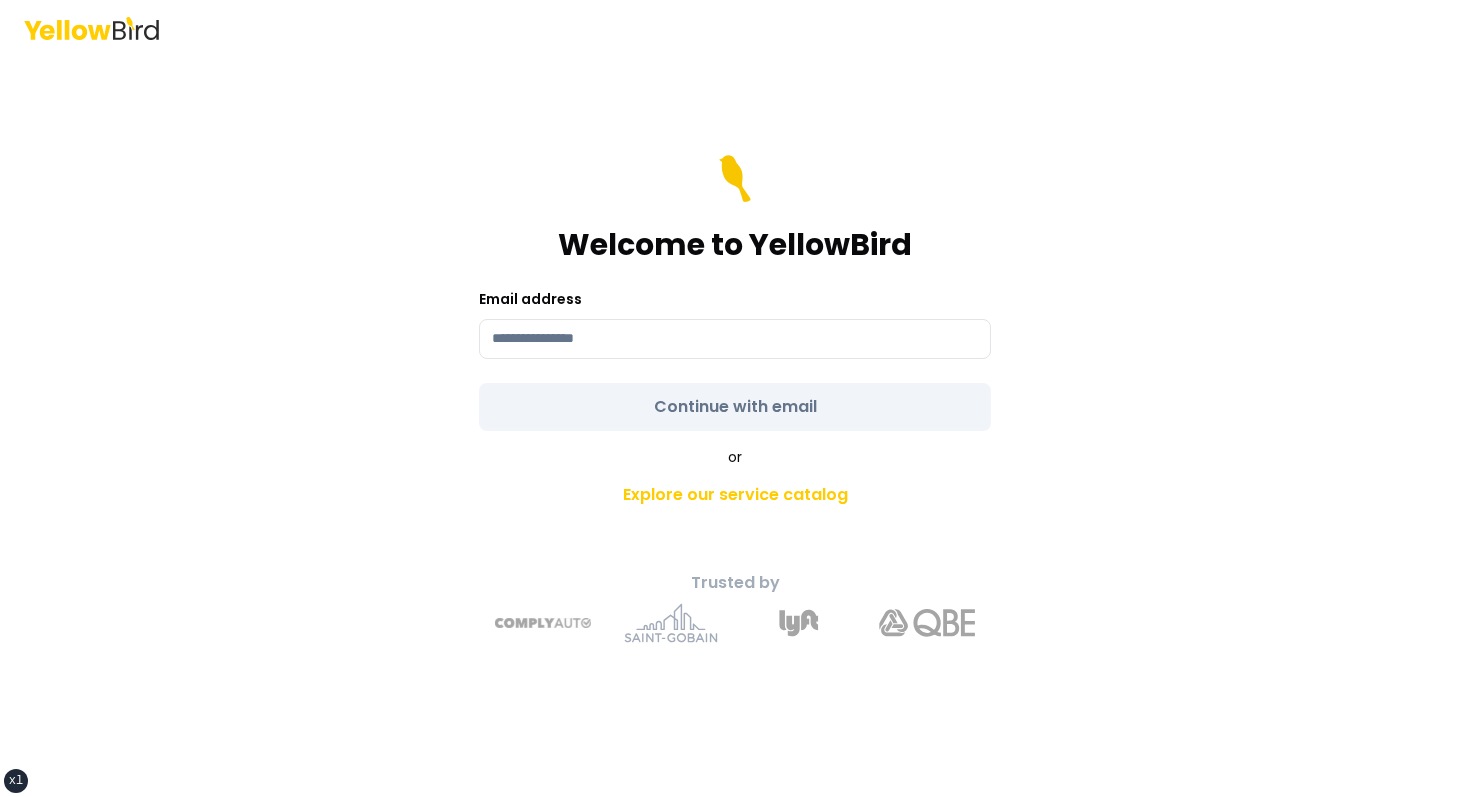 click on "Email address" at bounding box center [735, 323] 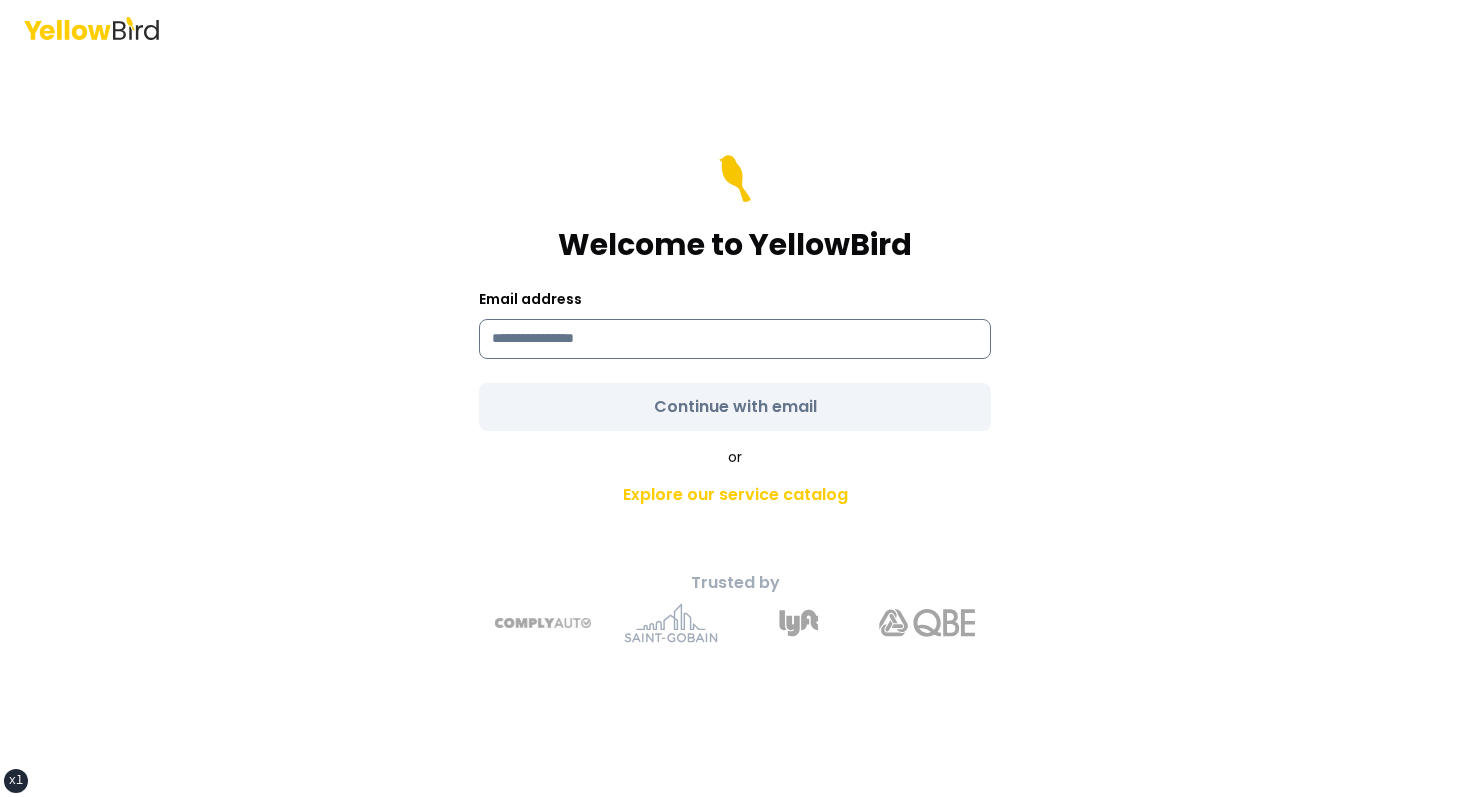 click at bounding box center (735, 339) 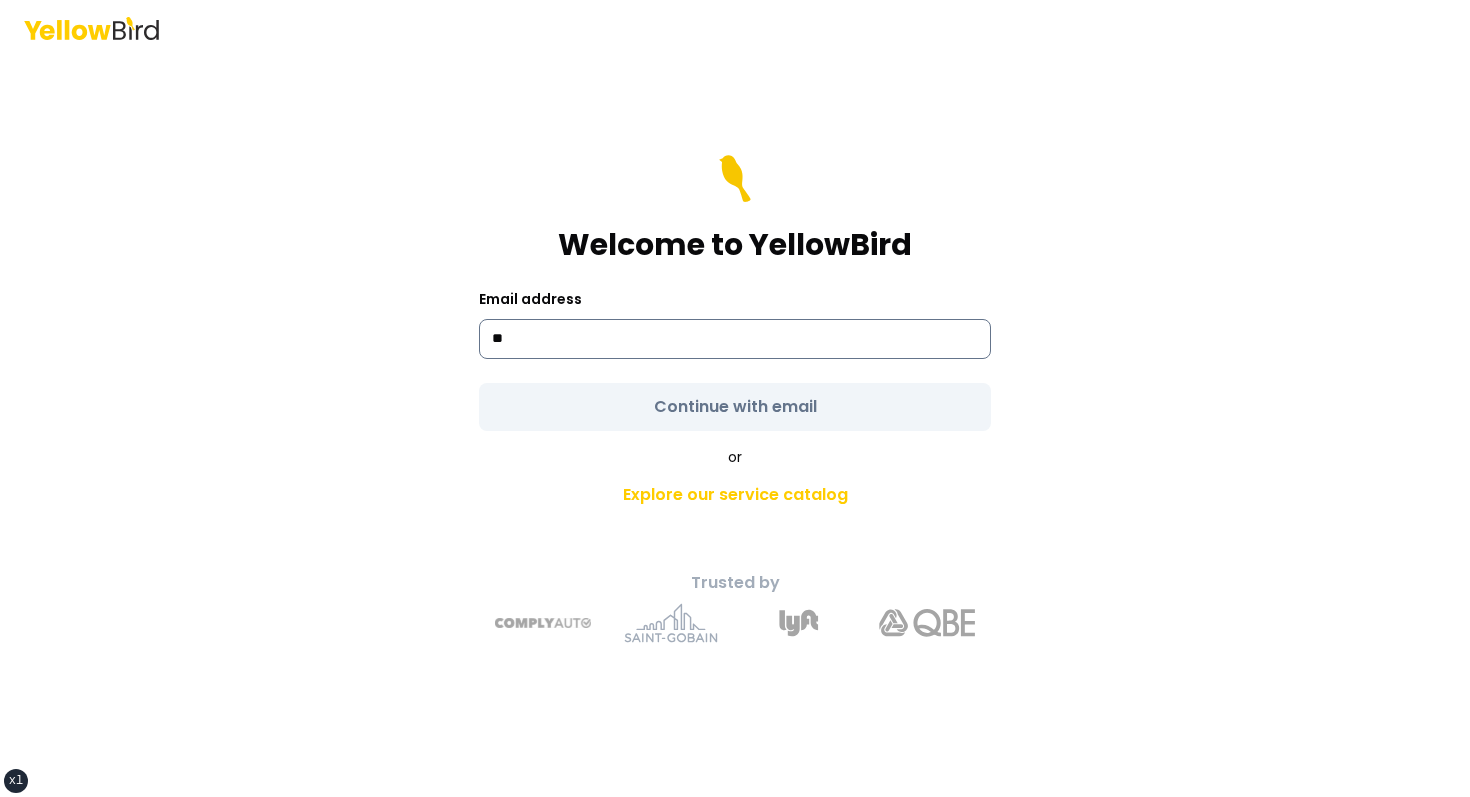 type on "**********" 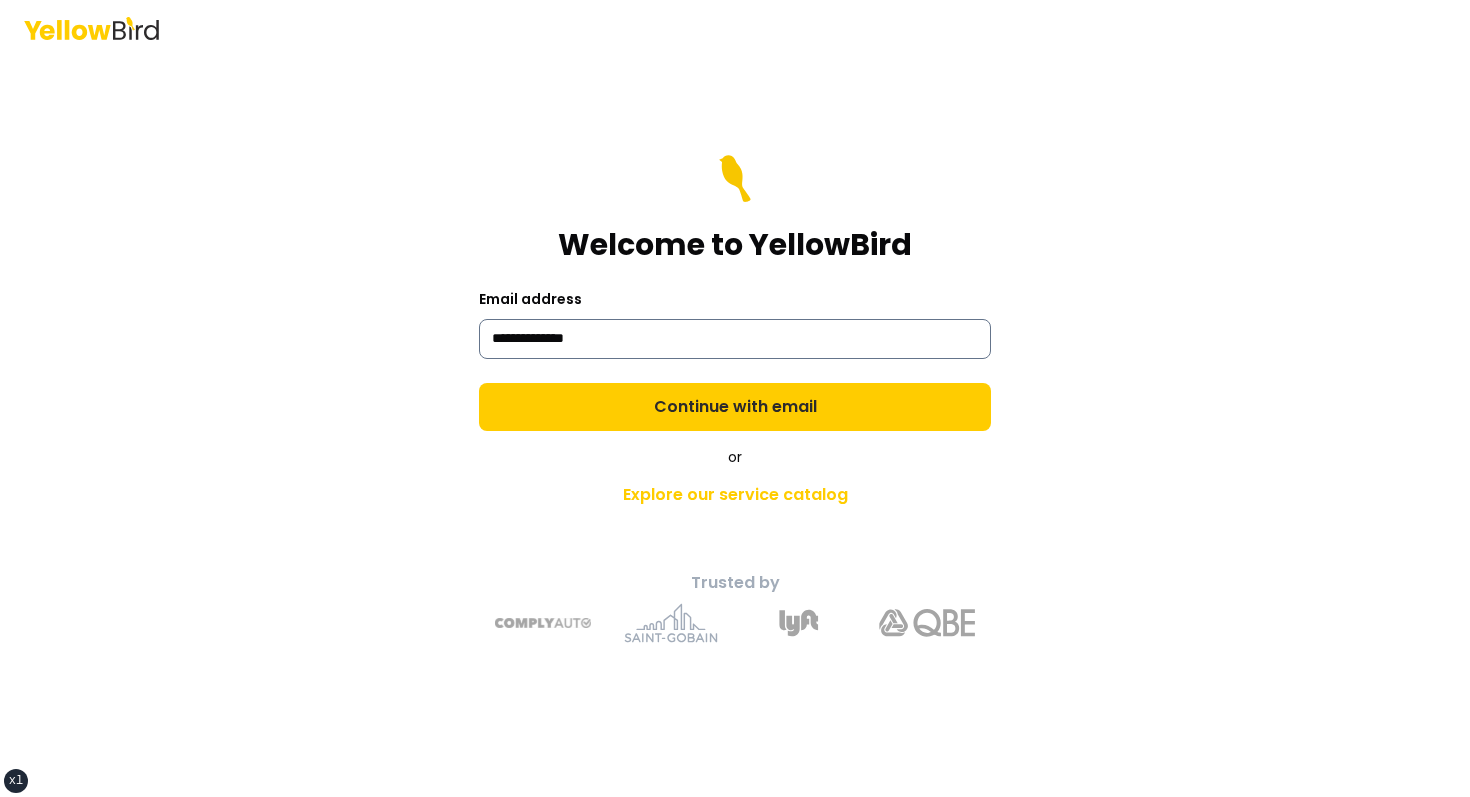 click on "Explore our service catalog" at bounding box center [735, 495] 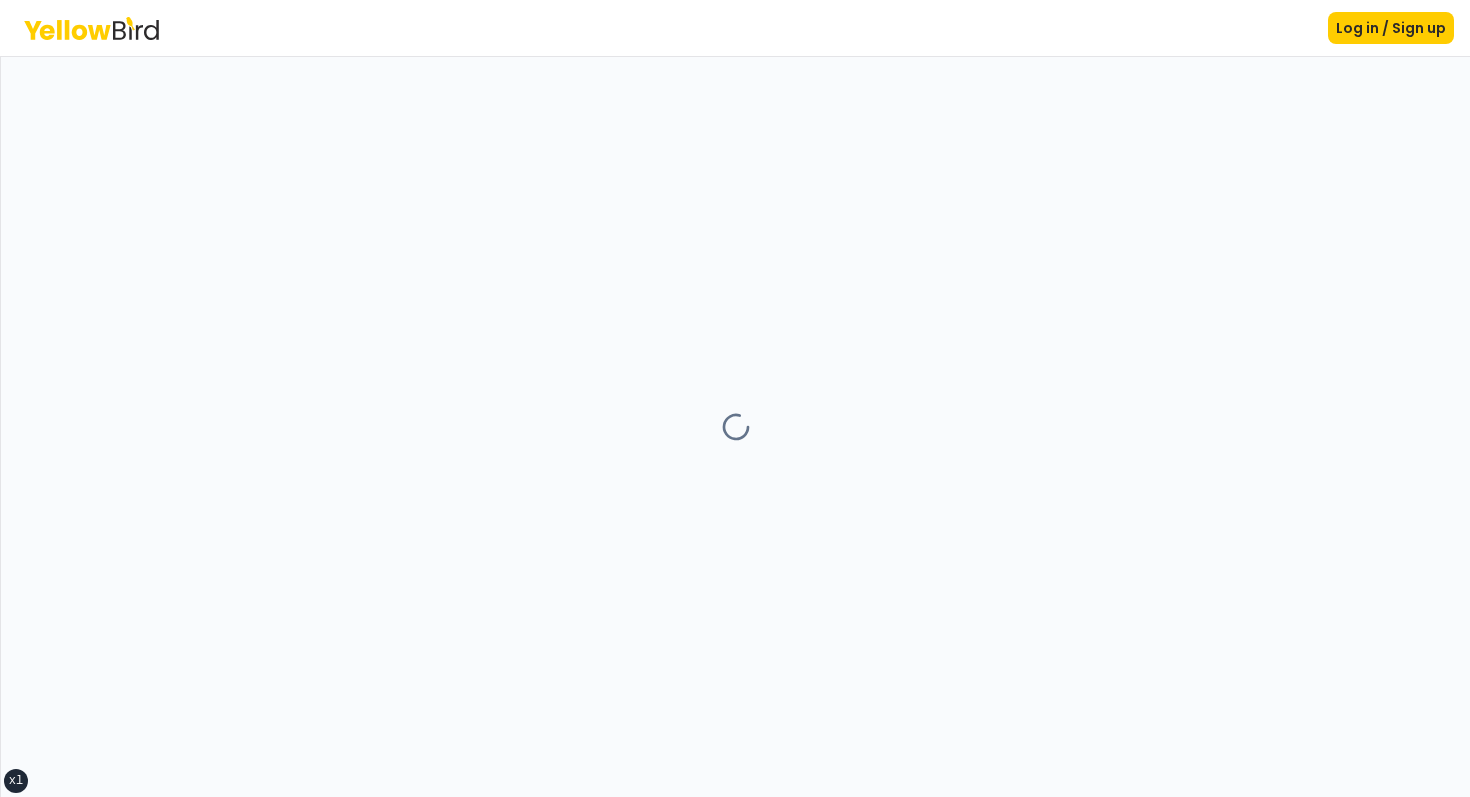 click on "Log in / Sign up" at bounding box center [735, 28] 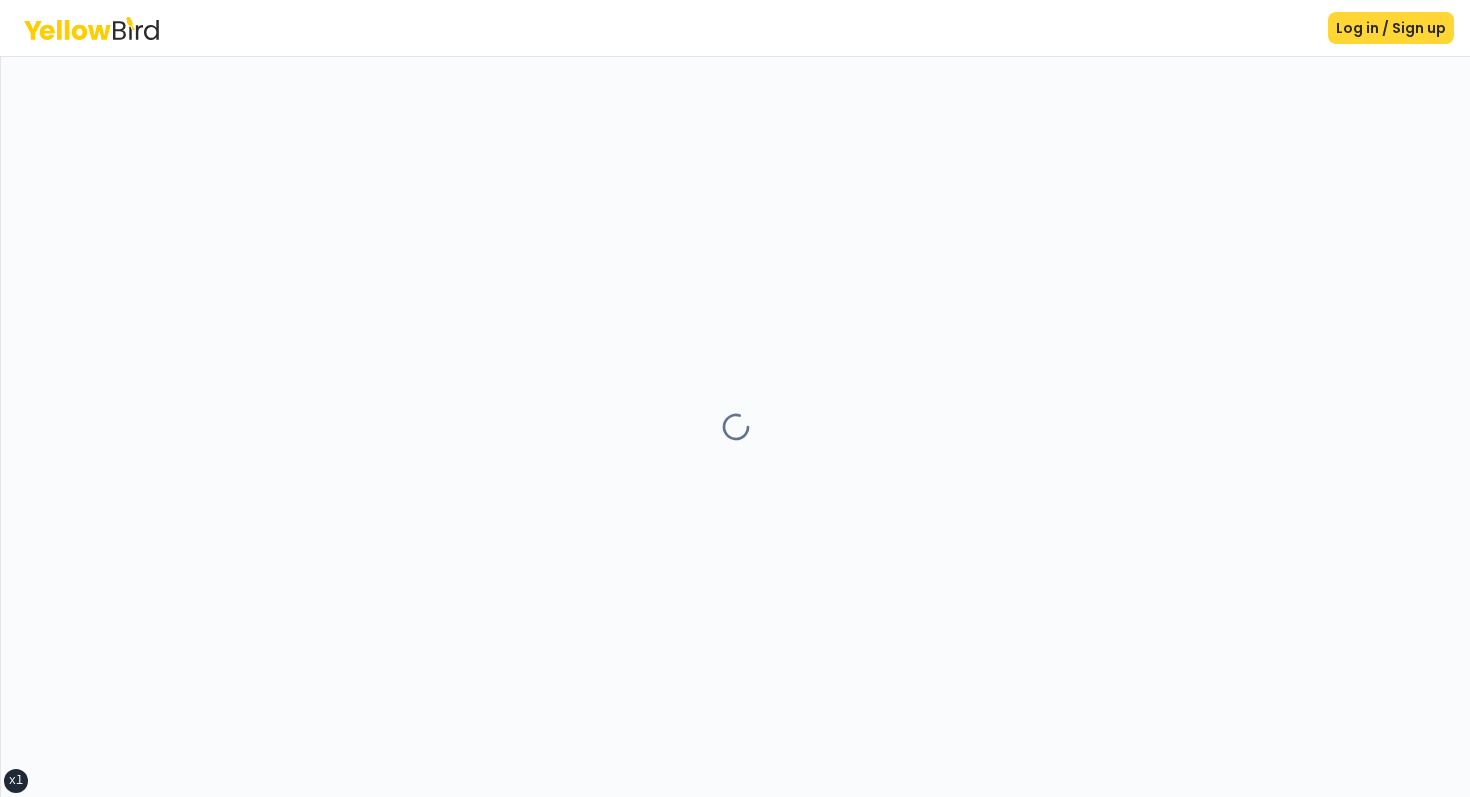 click on "Log in / Sign up" at bounding box center (1391, 28) 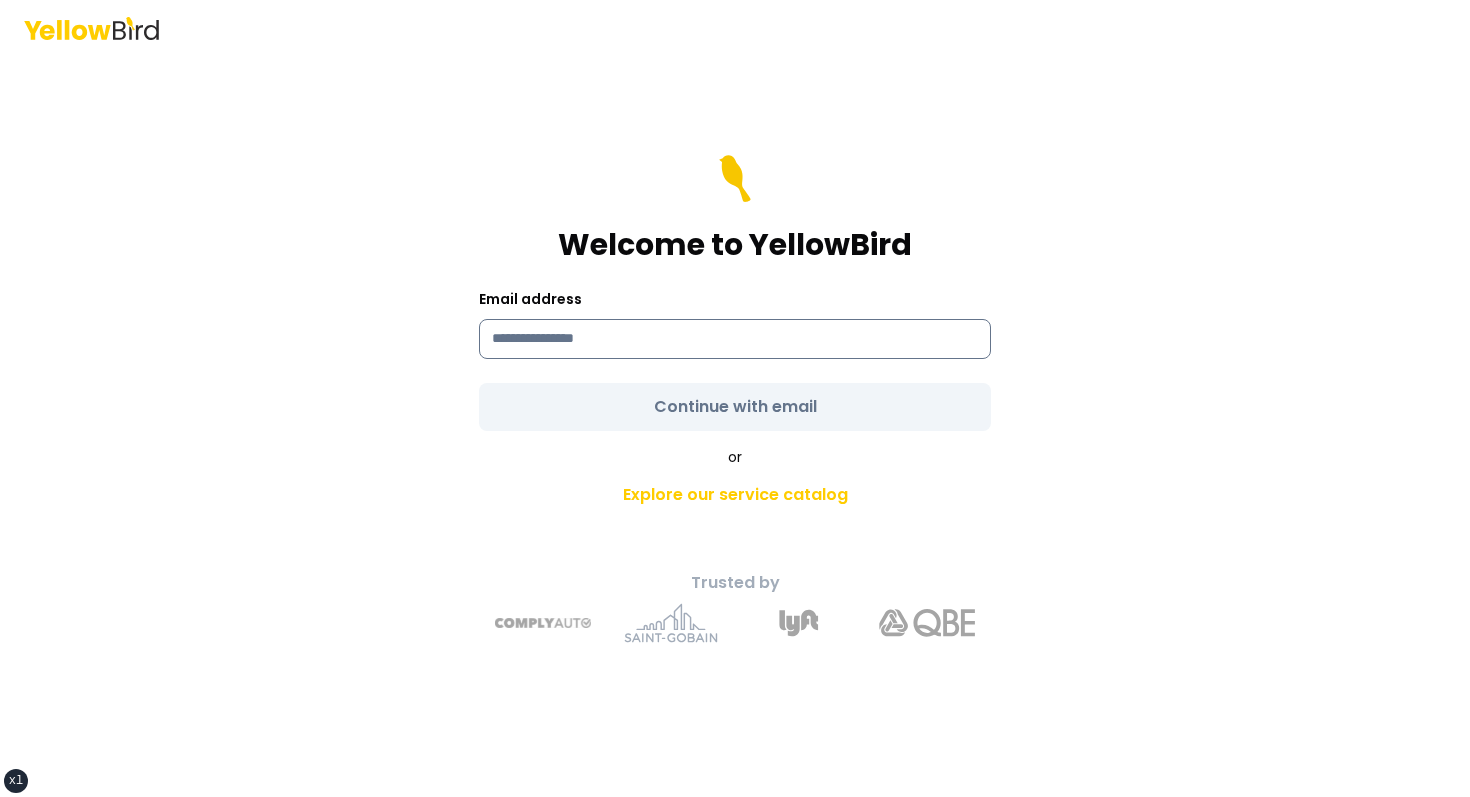 click at bounding box center [735, 339] 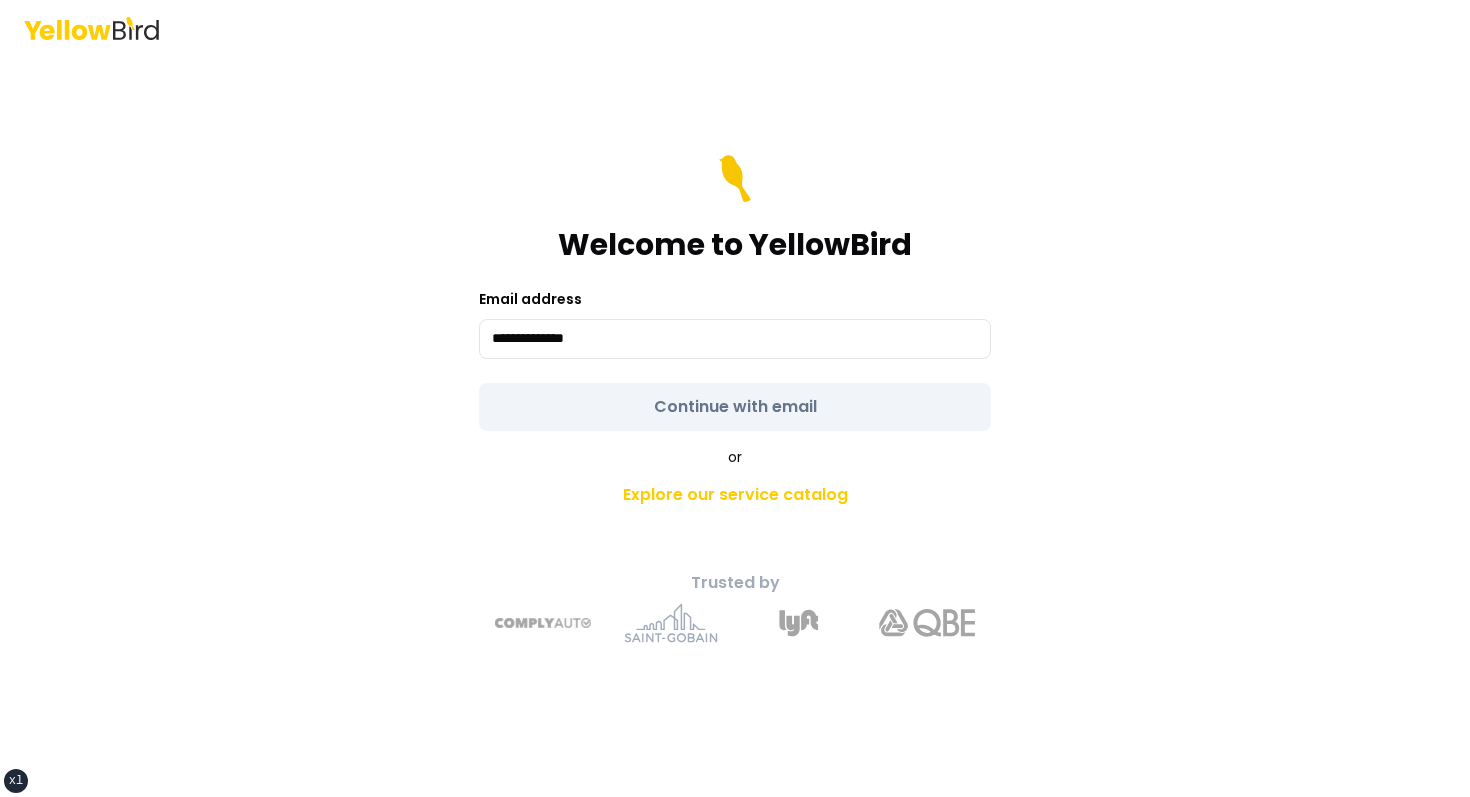 click on "**********" at bounding box center (735, 293) 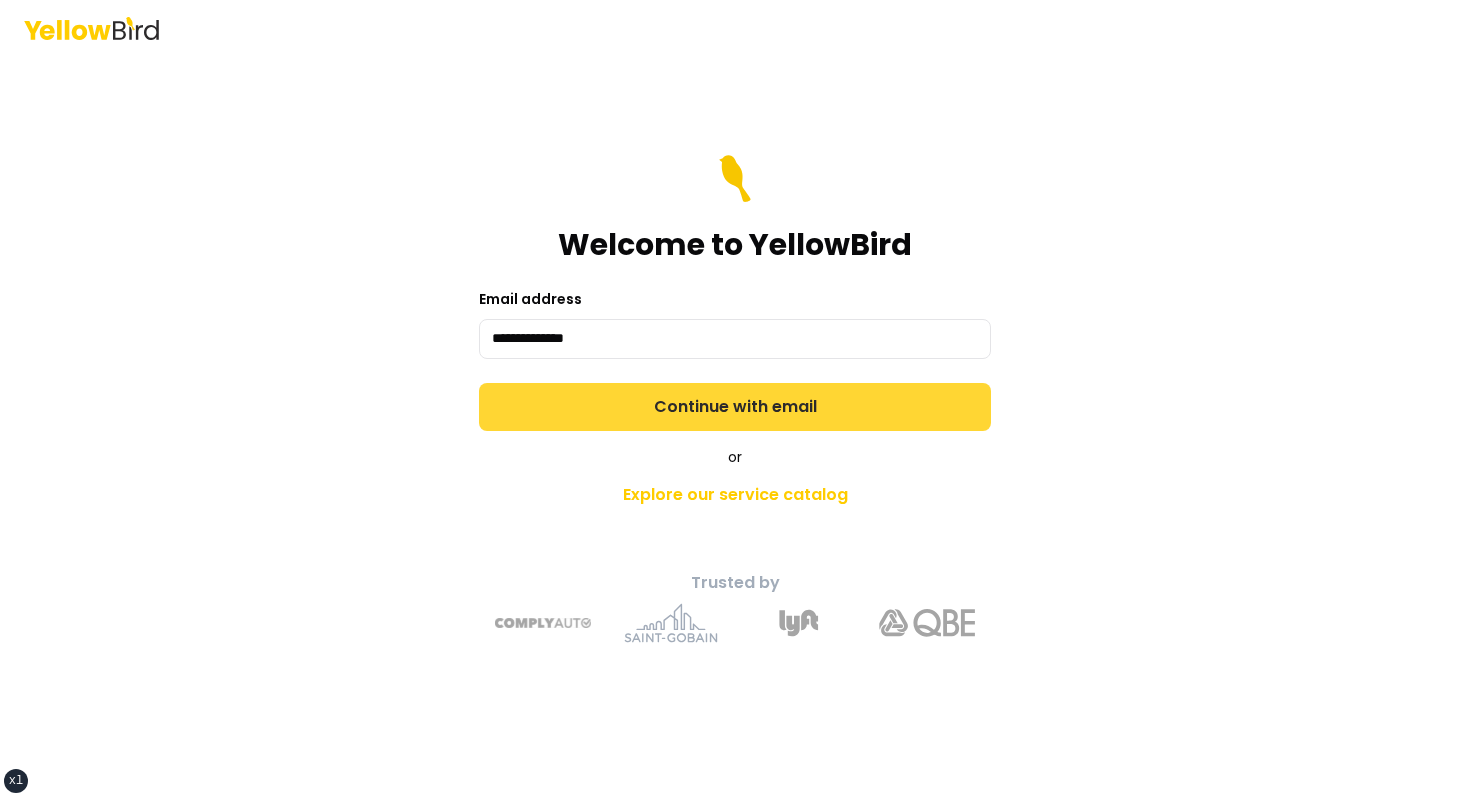 click on "Continue with email" at bounding box center (735, 407) 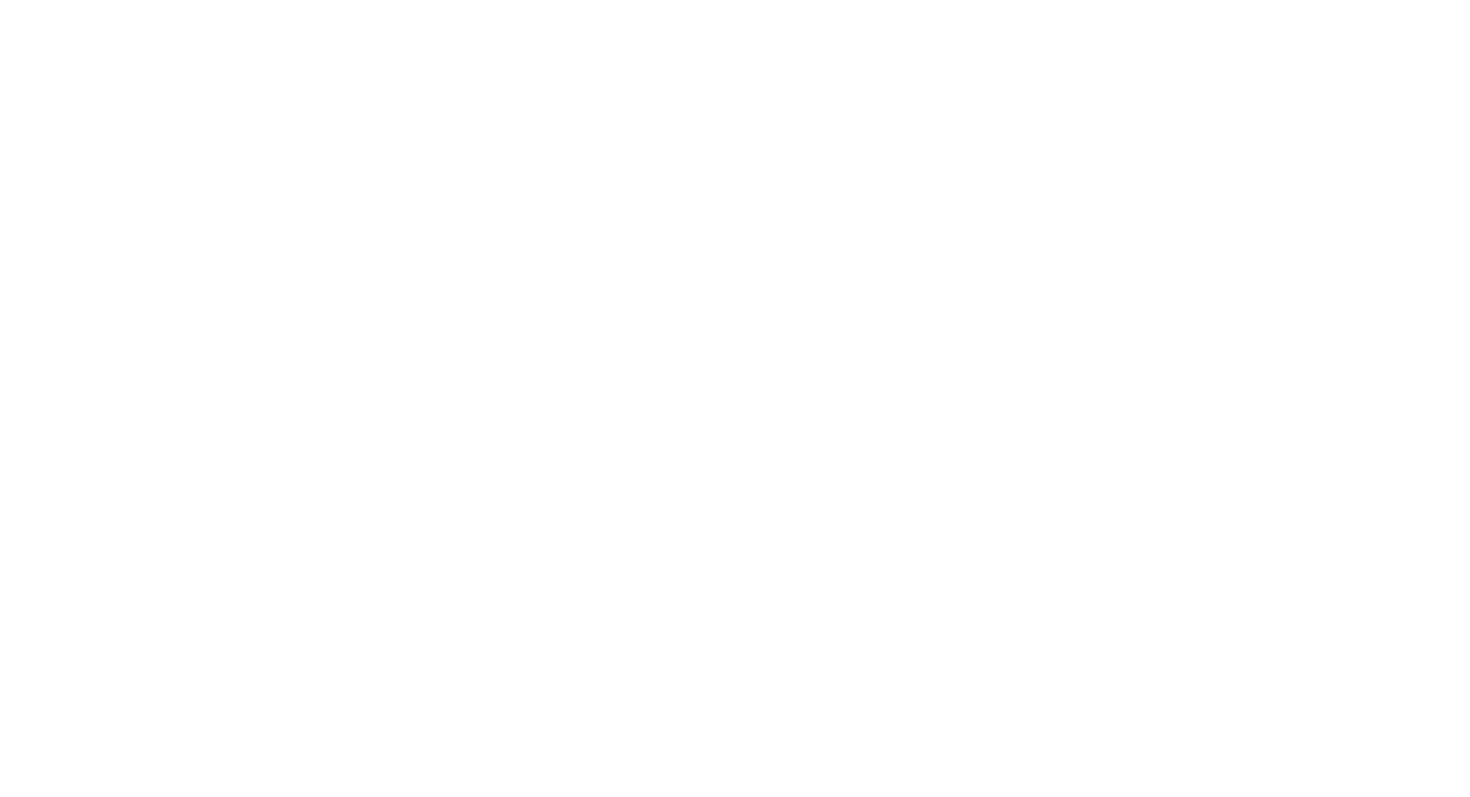 scroll, scrollTop: 0, scrollLeft: 0, axis: both 